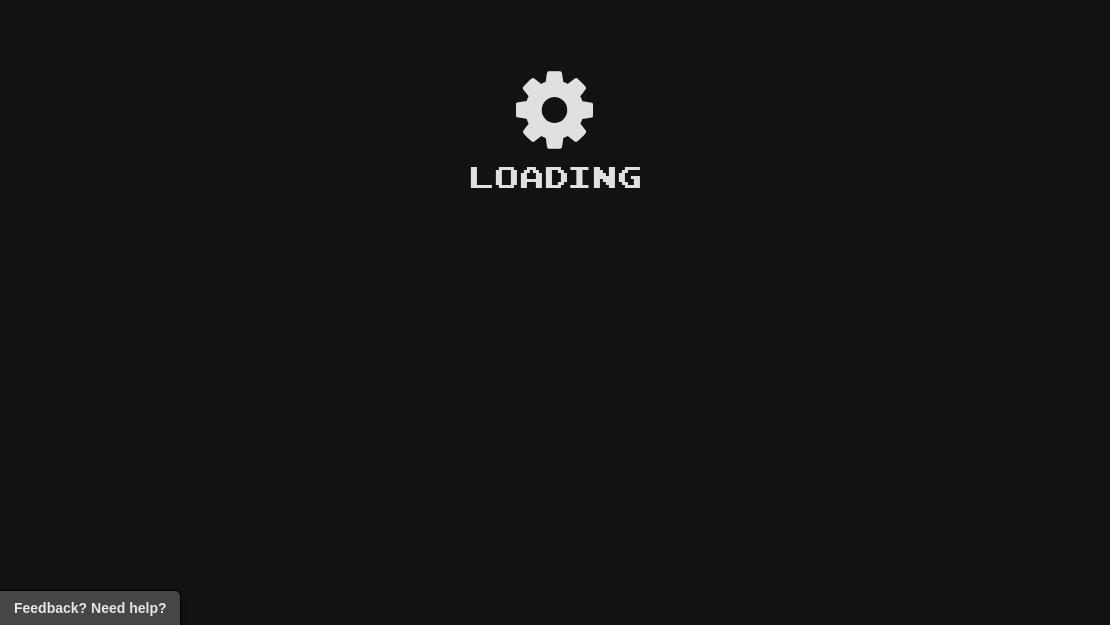 scroll, scrollTop: 0, scrollLeft: 0, axis: both 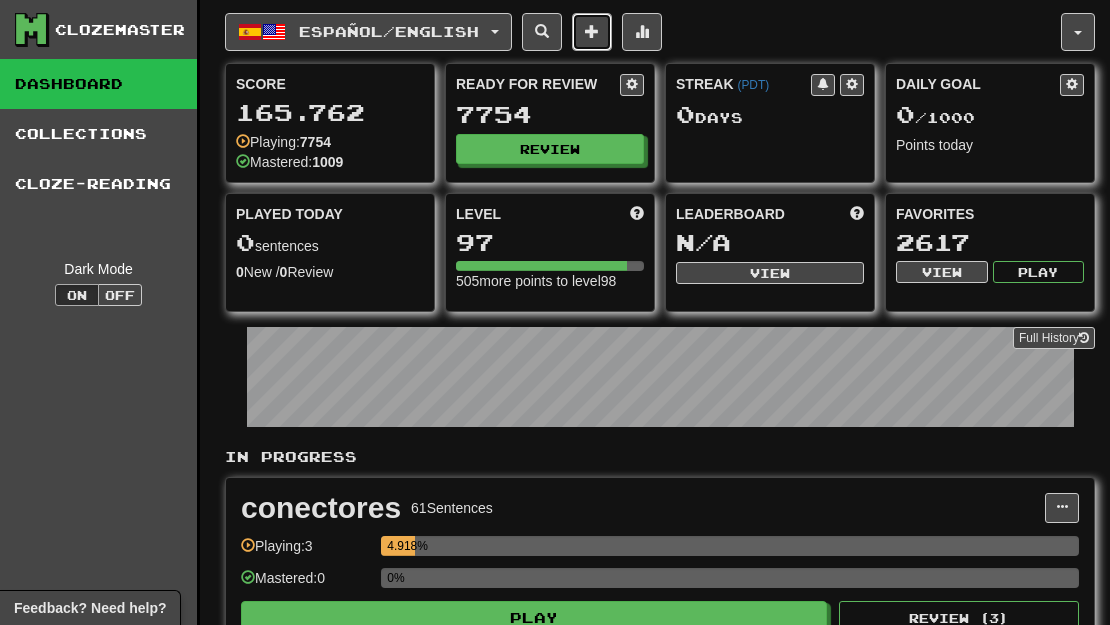 click at bounding box center (592, 32) 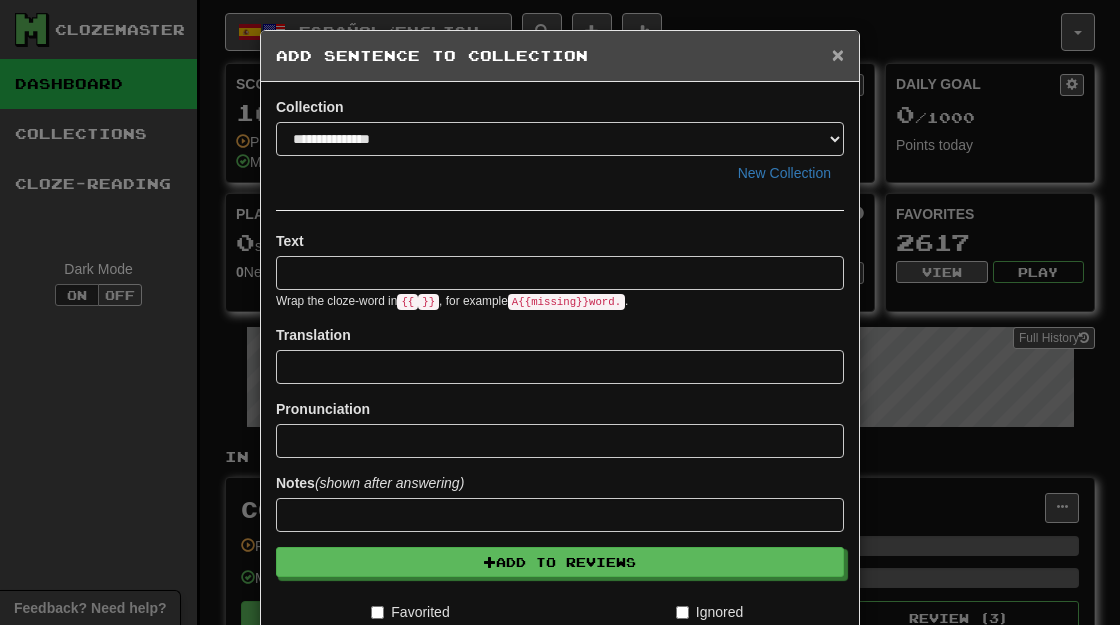 click on "×" at bounding box center (838, 54) 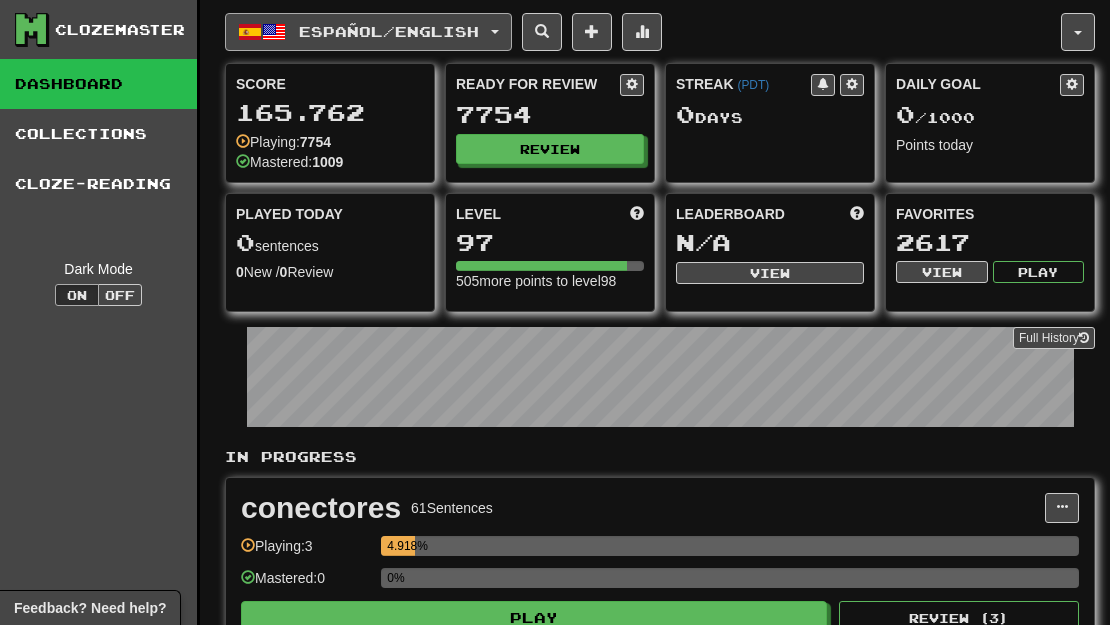click on "Español  /  English" at bounding box center (389, 31) 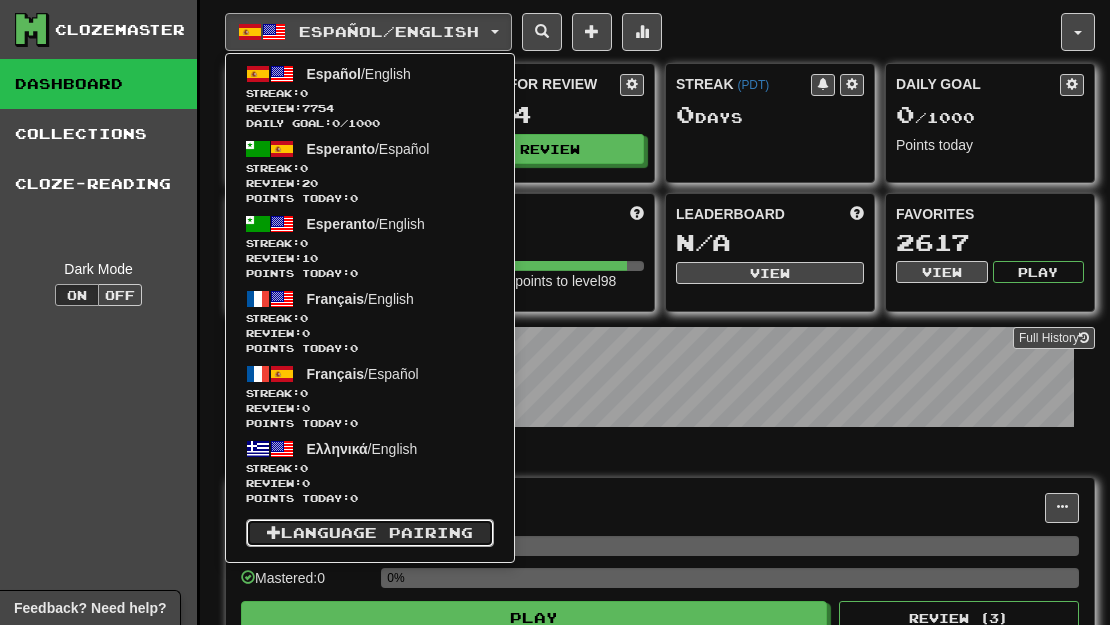 click on "Language Pairing" at bounding box center [370, 533] 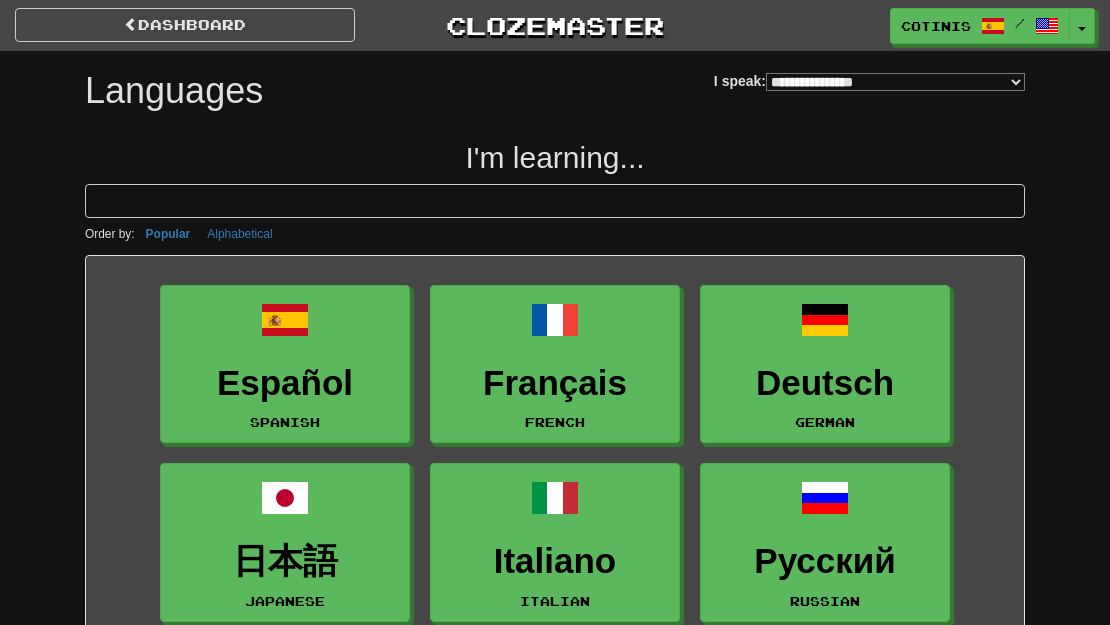 select on "*******" 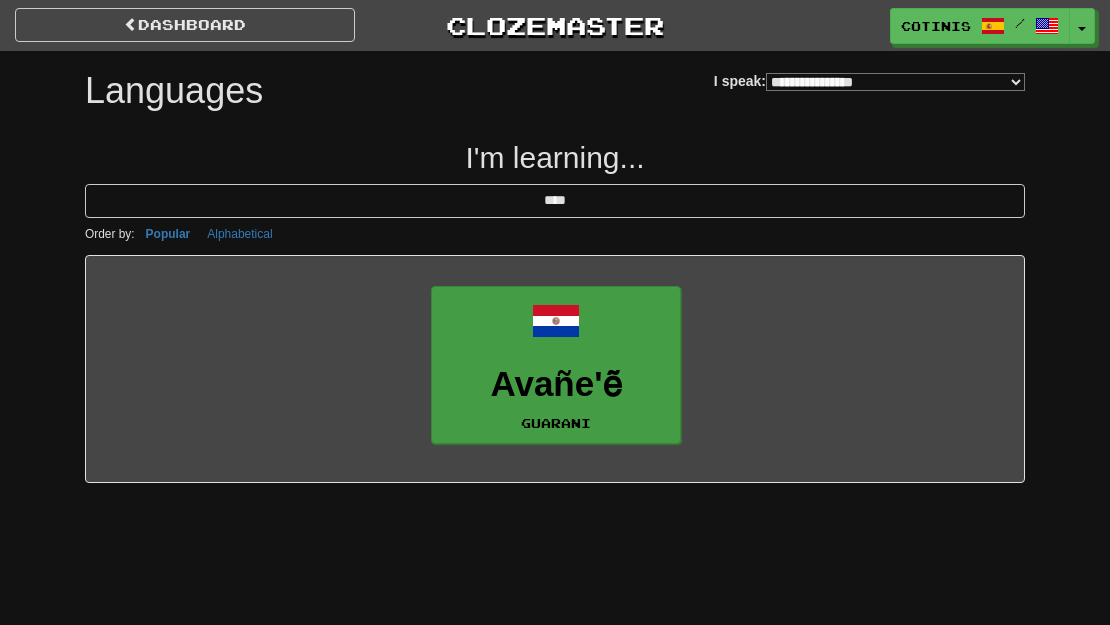 type on "****" 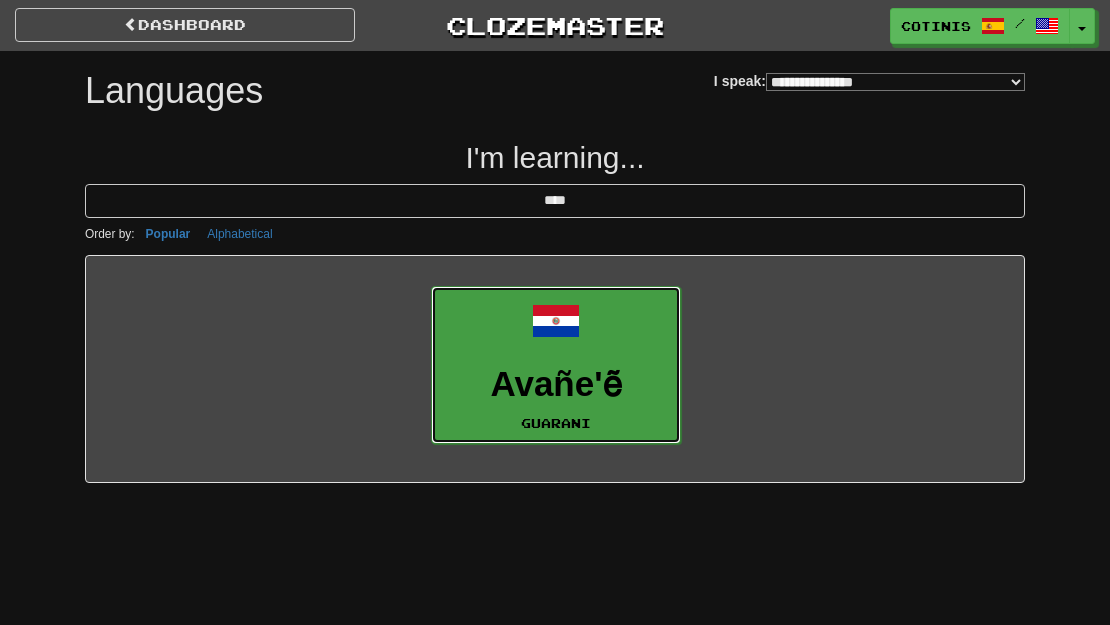 click on "Avañe'ẽ" at bounding box center [556, 384] 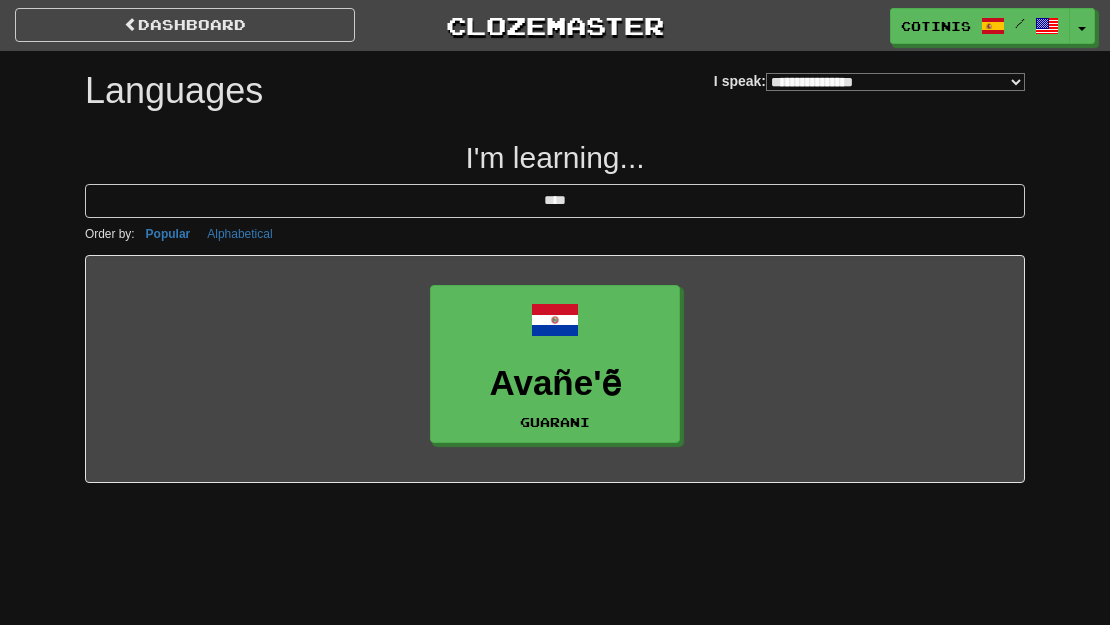 click on "**********" at bounding box center [895, 82] 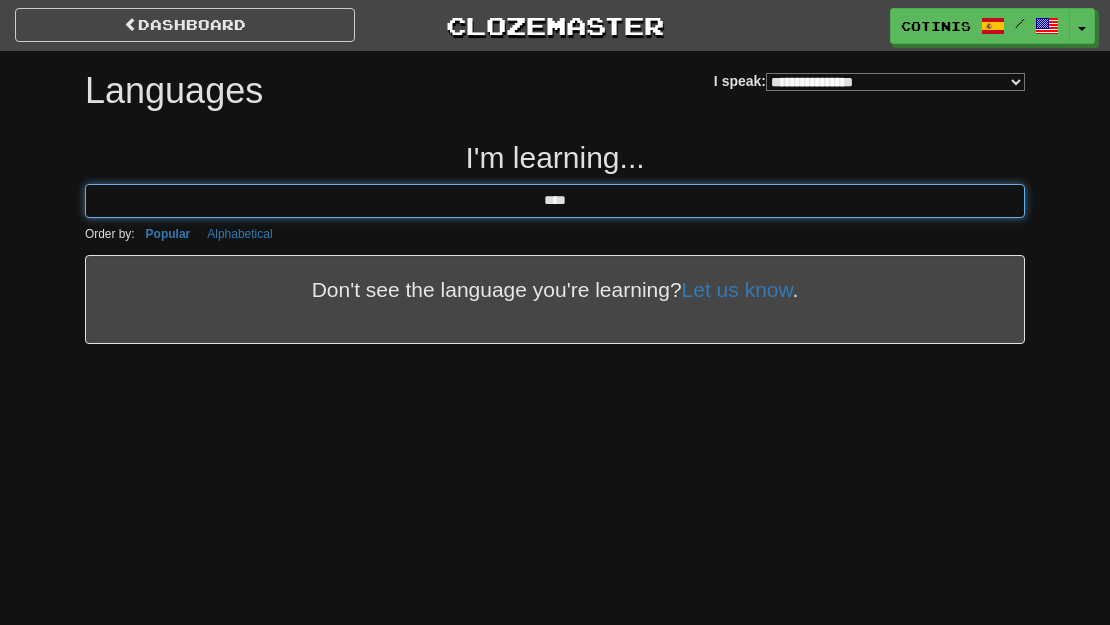 click on "****" at bounding box center (555, 201) 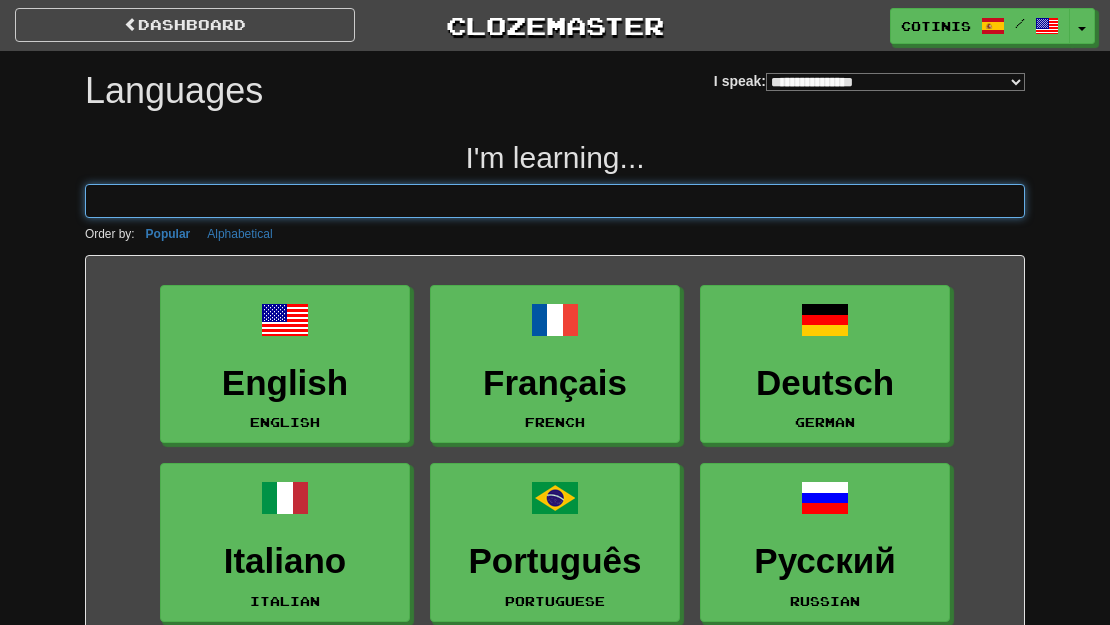 type 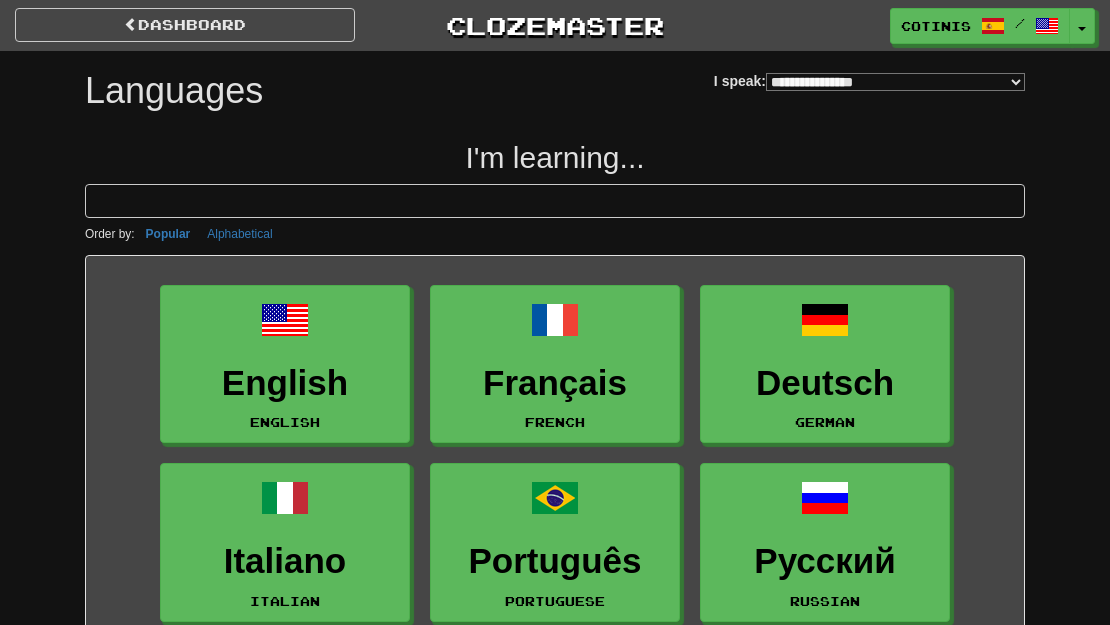 click on "**********" at bounding box center [895, 82] 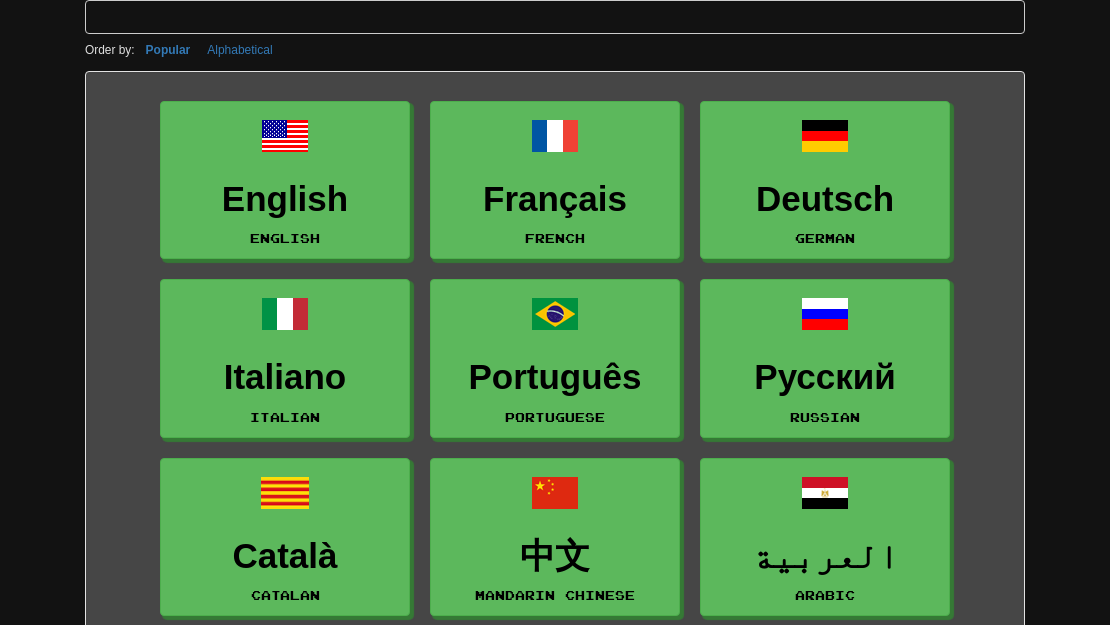 scroll, scrollTop: 0, scrollLeft: 0, axis: both 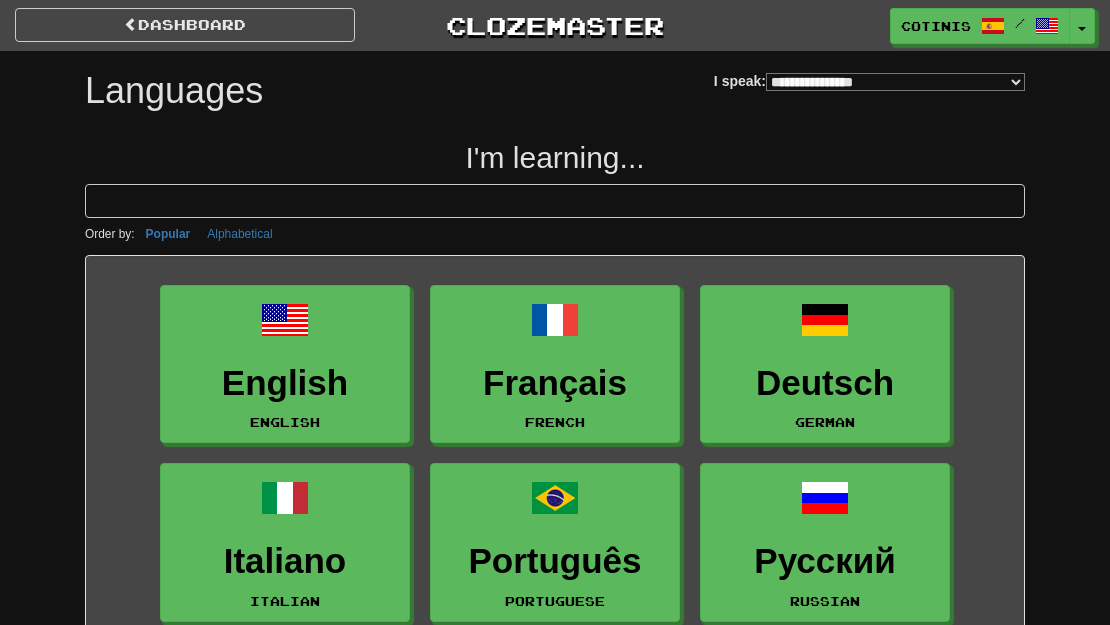 click on "**********" at bounding box center (895, 82) 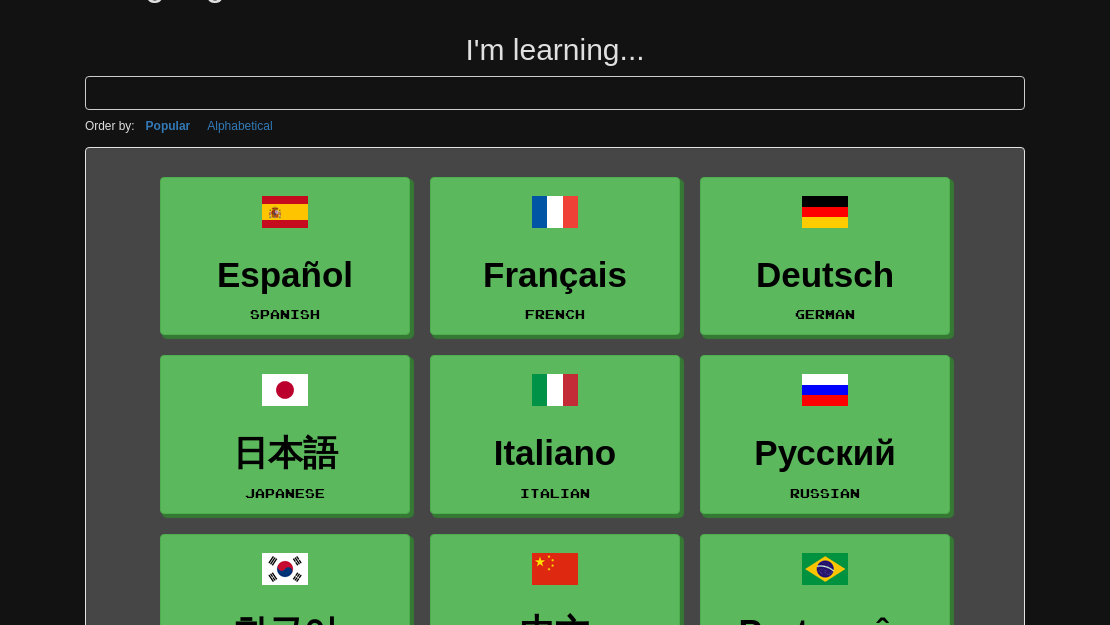 scroll, scrollTop: 0, scrollLeft: 0, axis: both 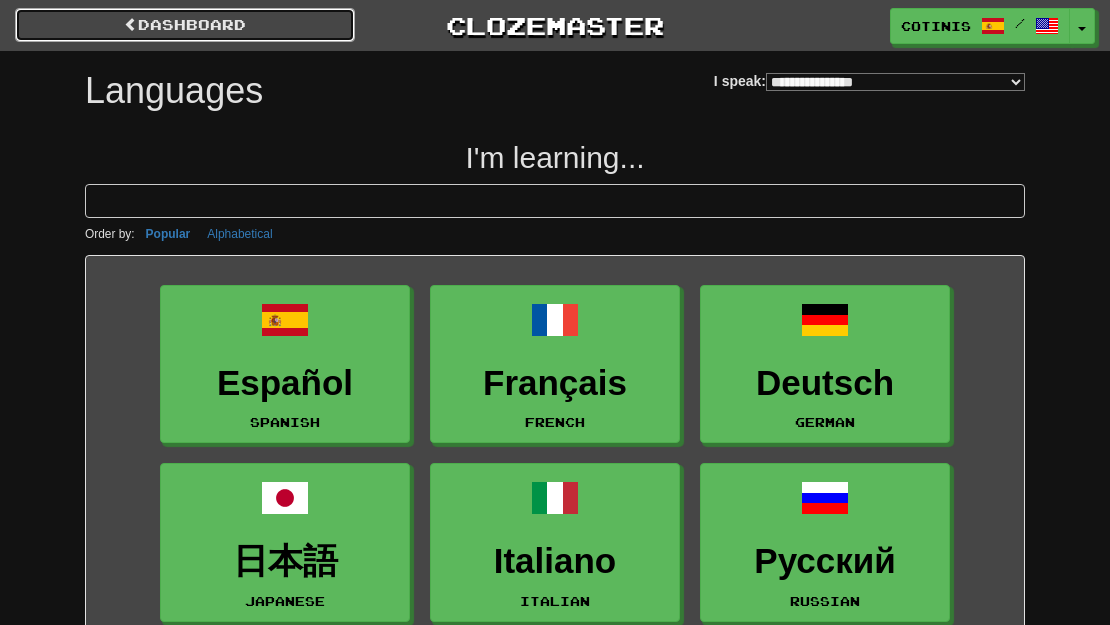 click on "dashboard" at bounding box center [185, 25] 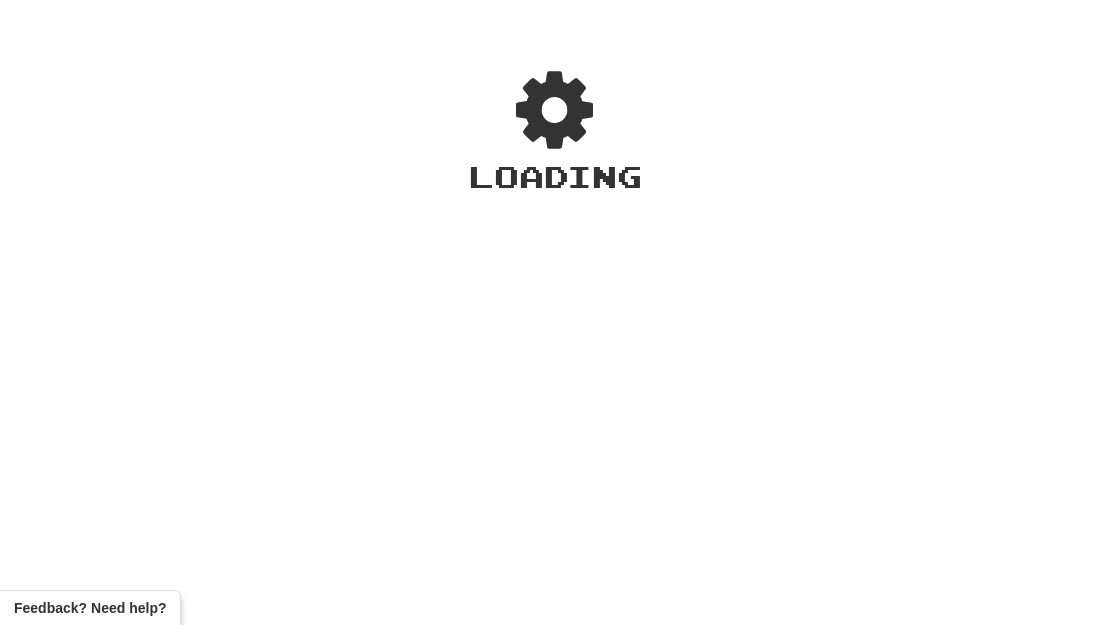 scroll, scrollTop: 0, scrollLeft: 0, axis: both 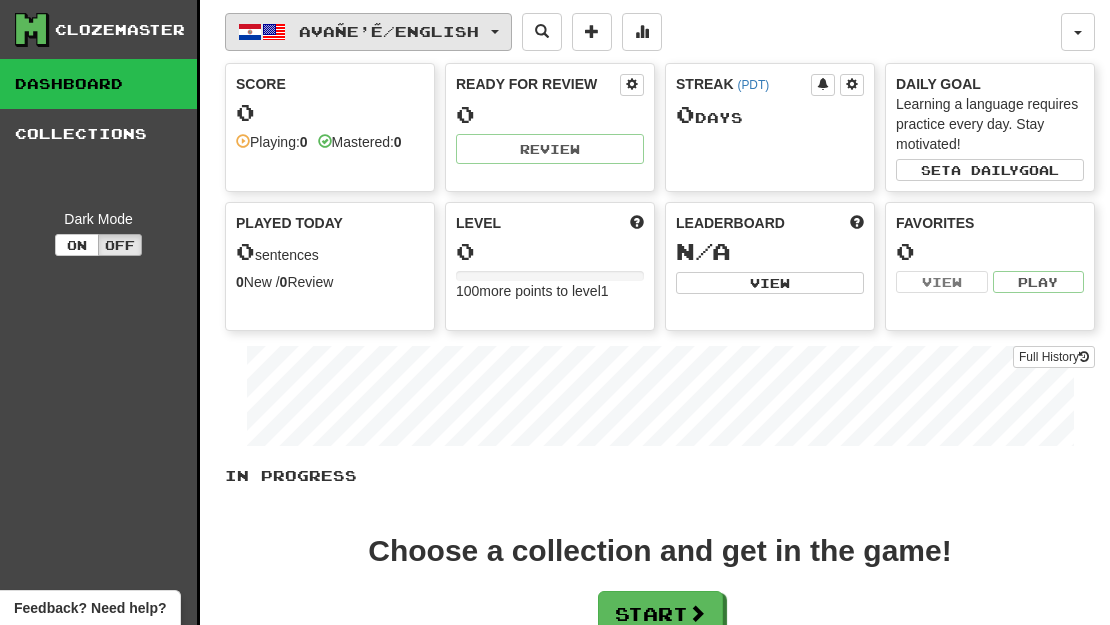 click on "Avañe'ẽ  /  English" at bounding box center (389, 31) 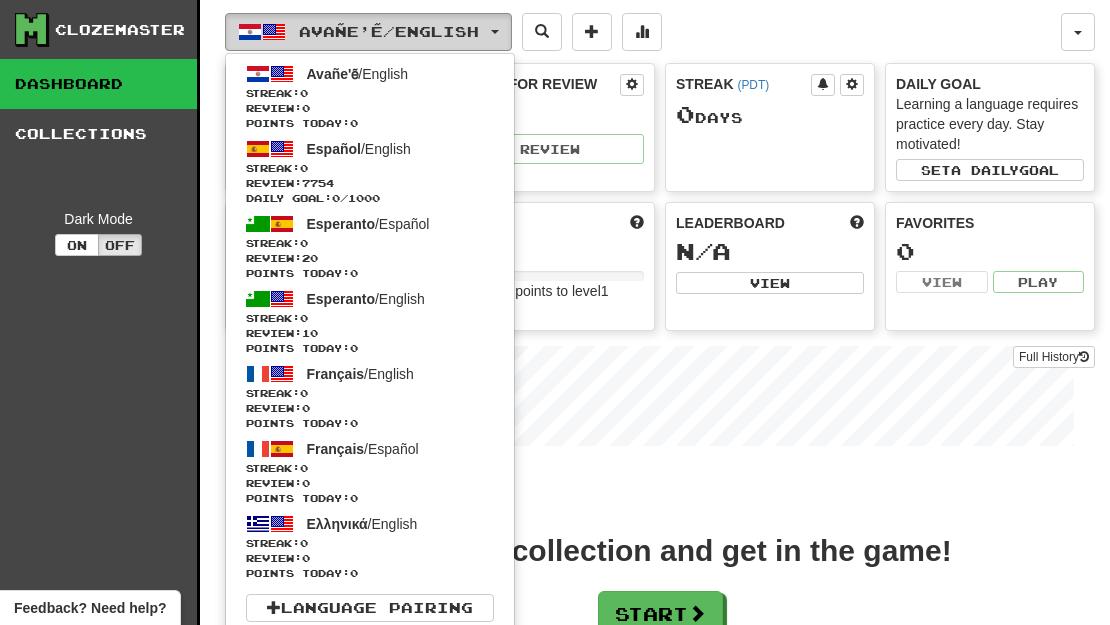 click on "Avañe'ẽ  /  English" at bounding box center (389, 31) 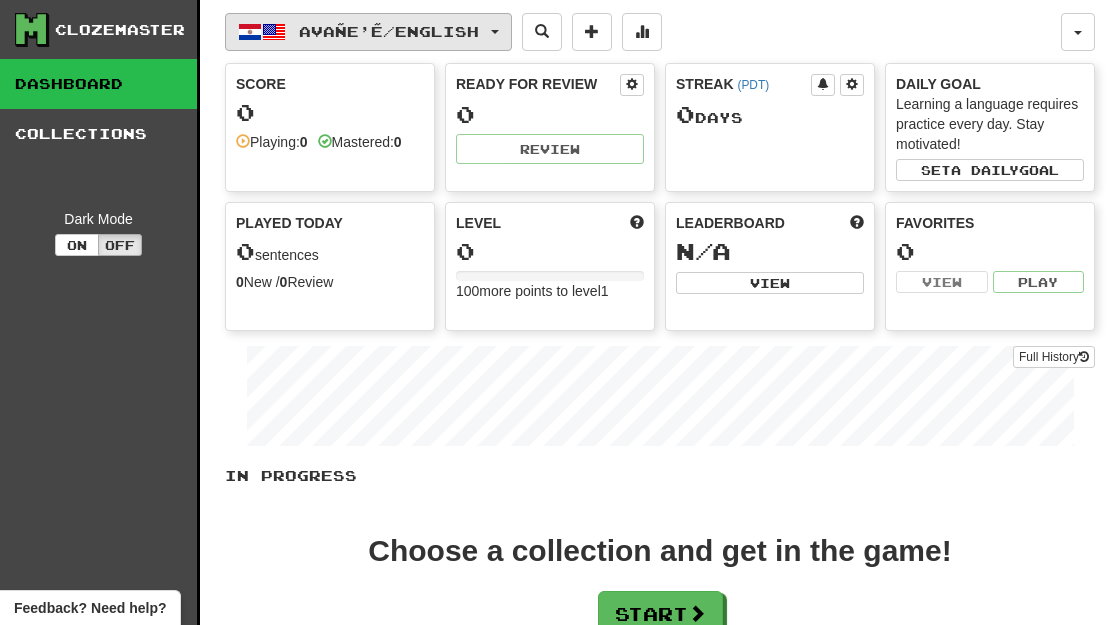 type 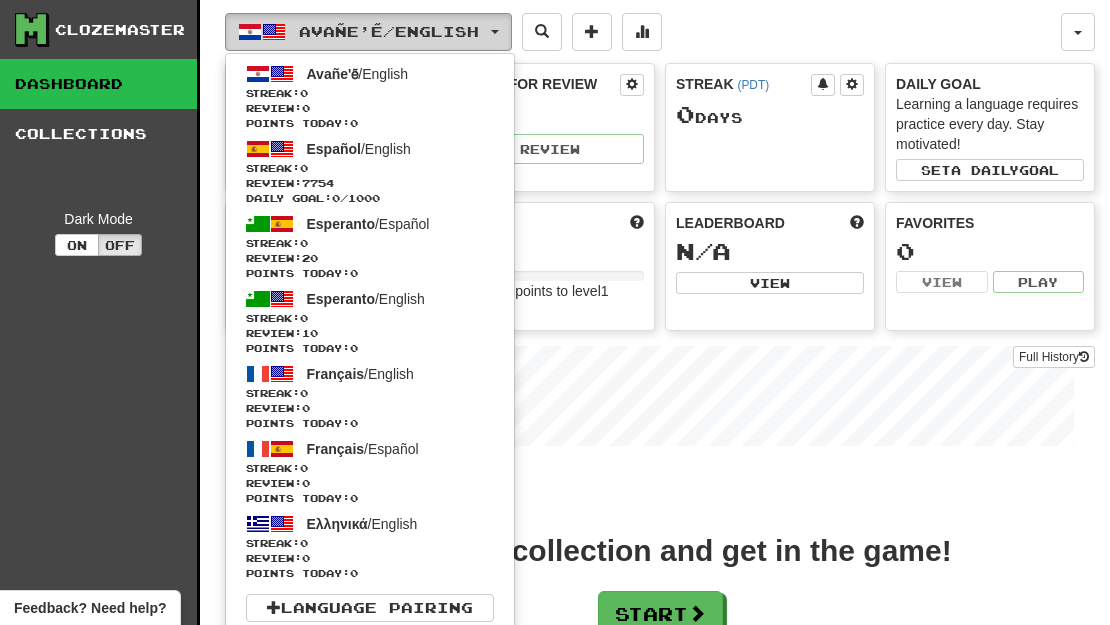 click on "Avañe'ẽ  /  English" at bounding box center (368, 32) 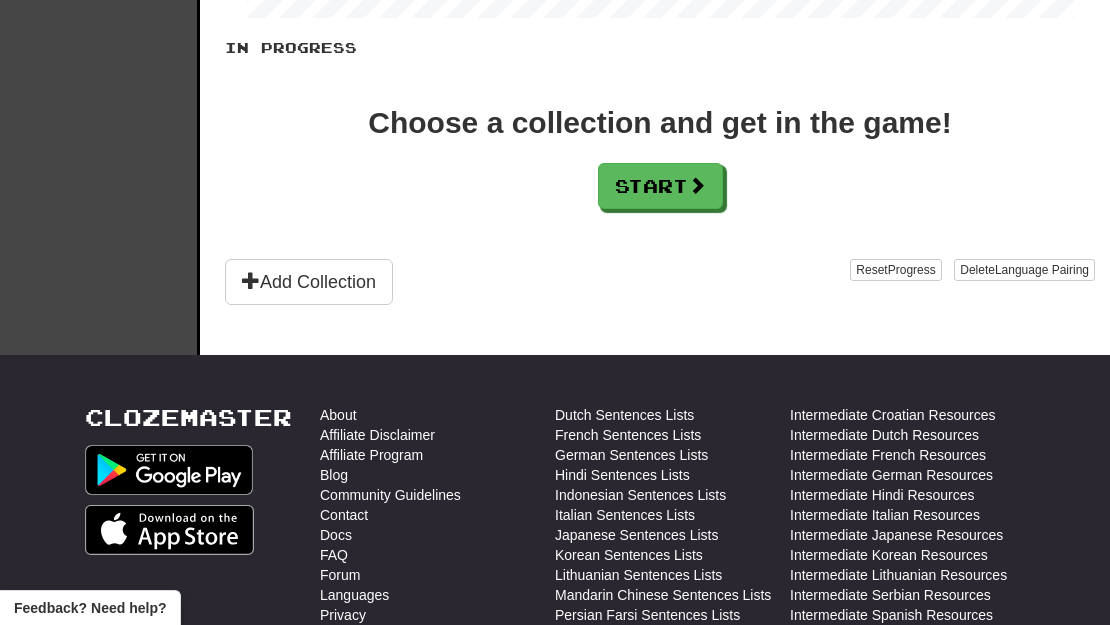 scroll, scrollTop: 402, scrollLeft: 0, axis: vertical 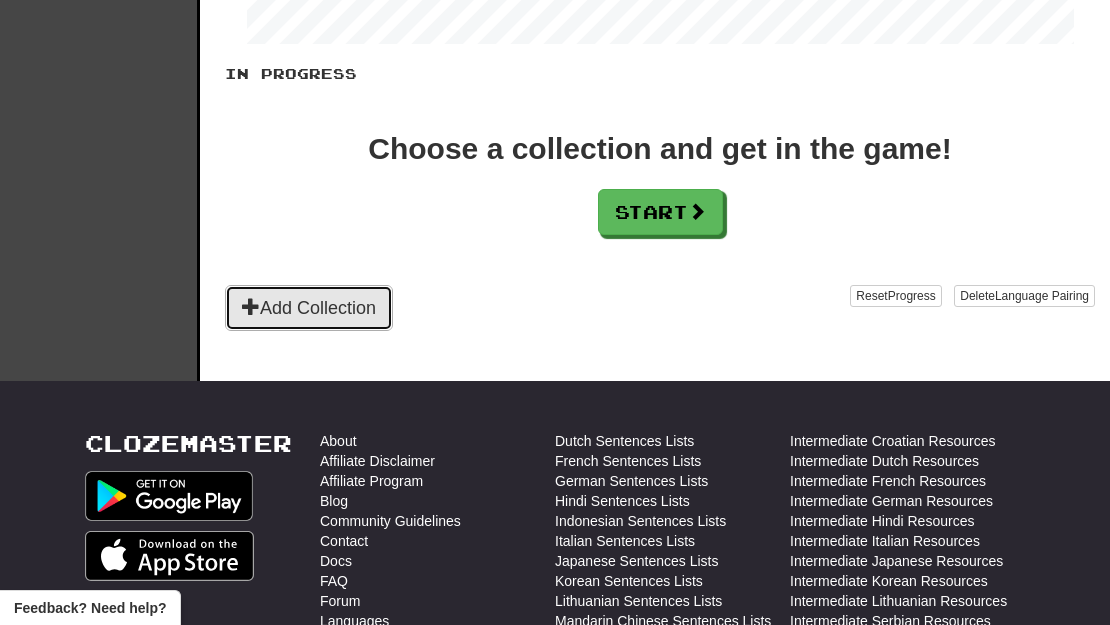 click on "Add Collection" at bounding box center [309, 308] 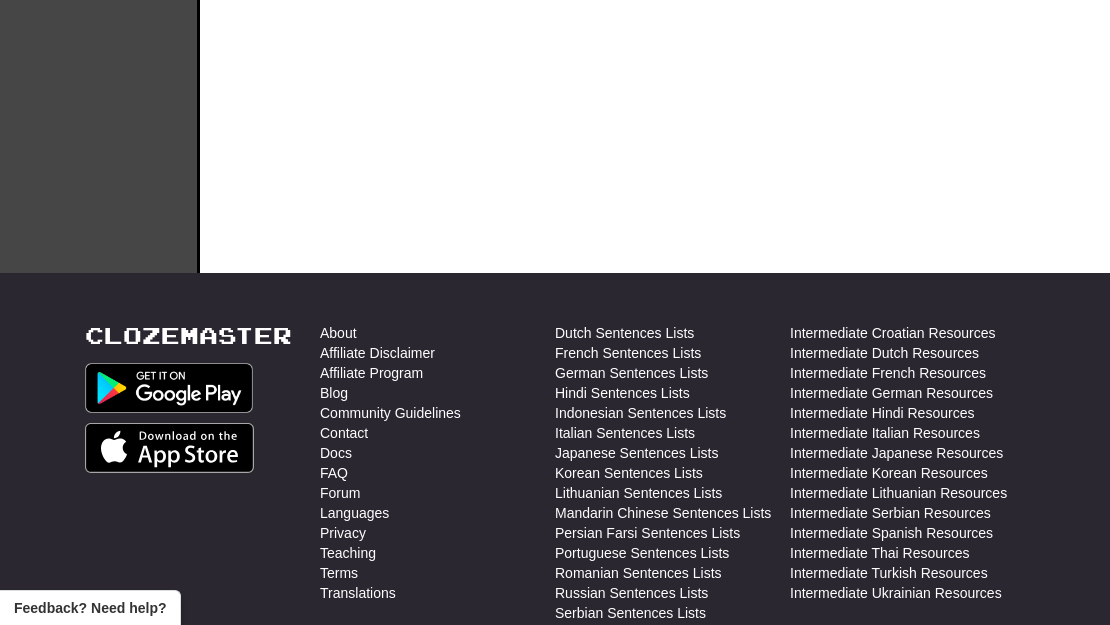 scroll, scrollTop: 0, scrollLeft: 0, axis: both 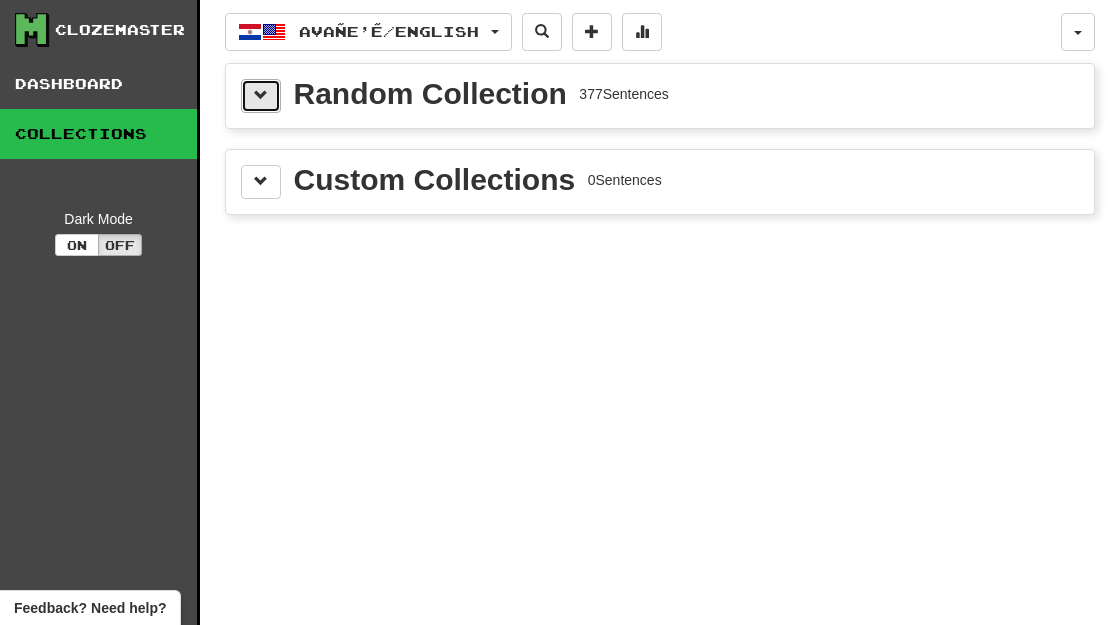 click at bounding box center [261, 95] 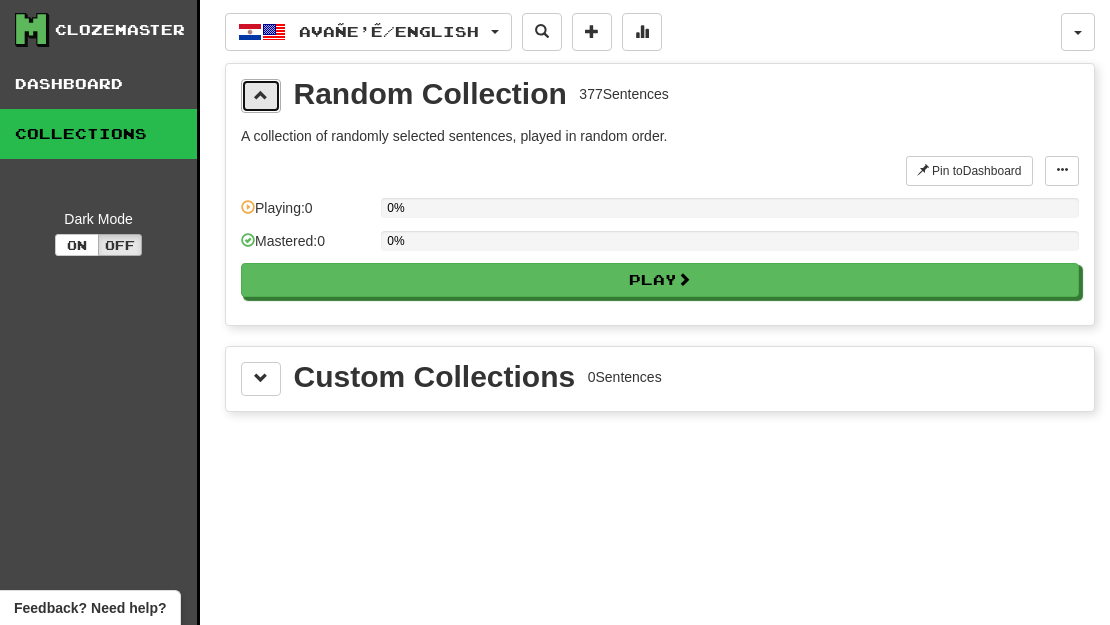click at bounding box center [261, 95] 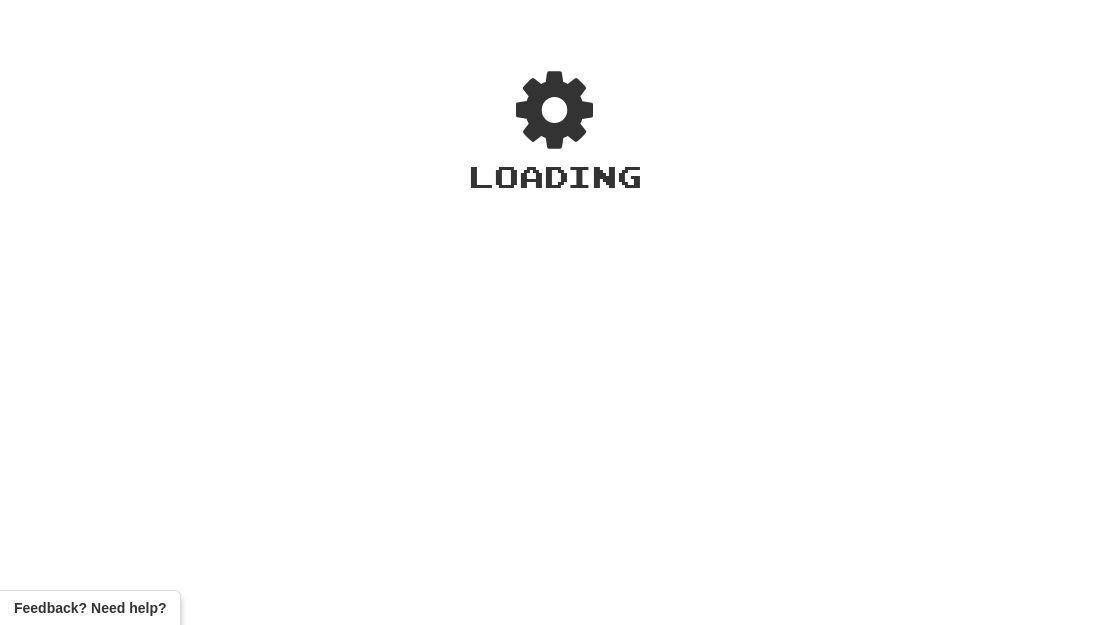 scroll, scrollTop: 0, scrollLeft: 0, axis: both 